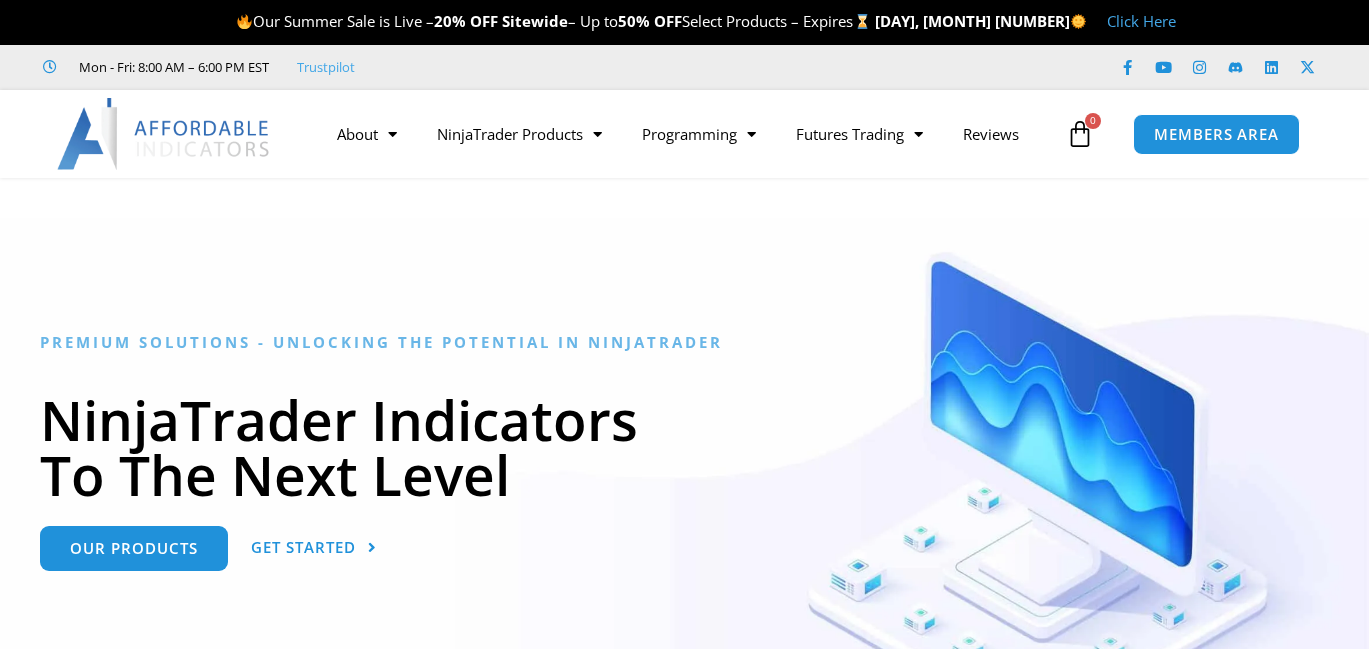 scroll, scrollTop: 0, scrollLeft: 0, axis: both 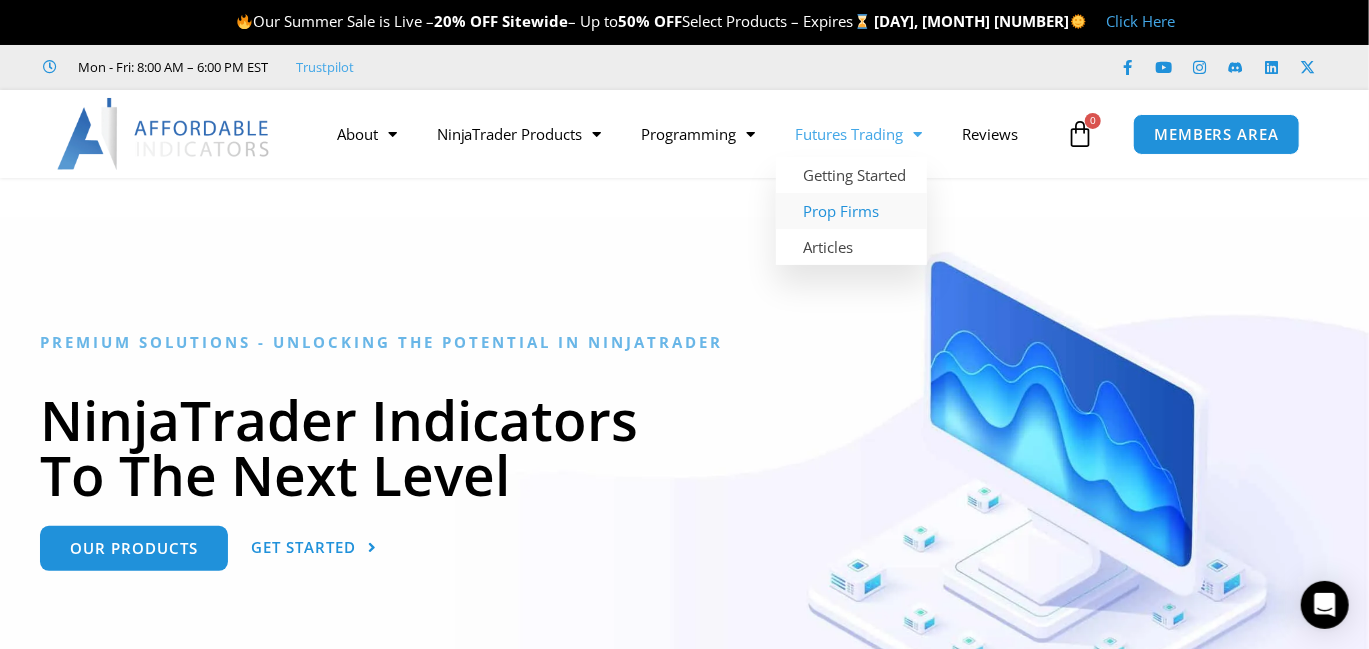 click on "Prop Firms" 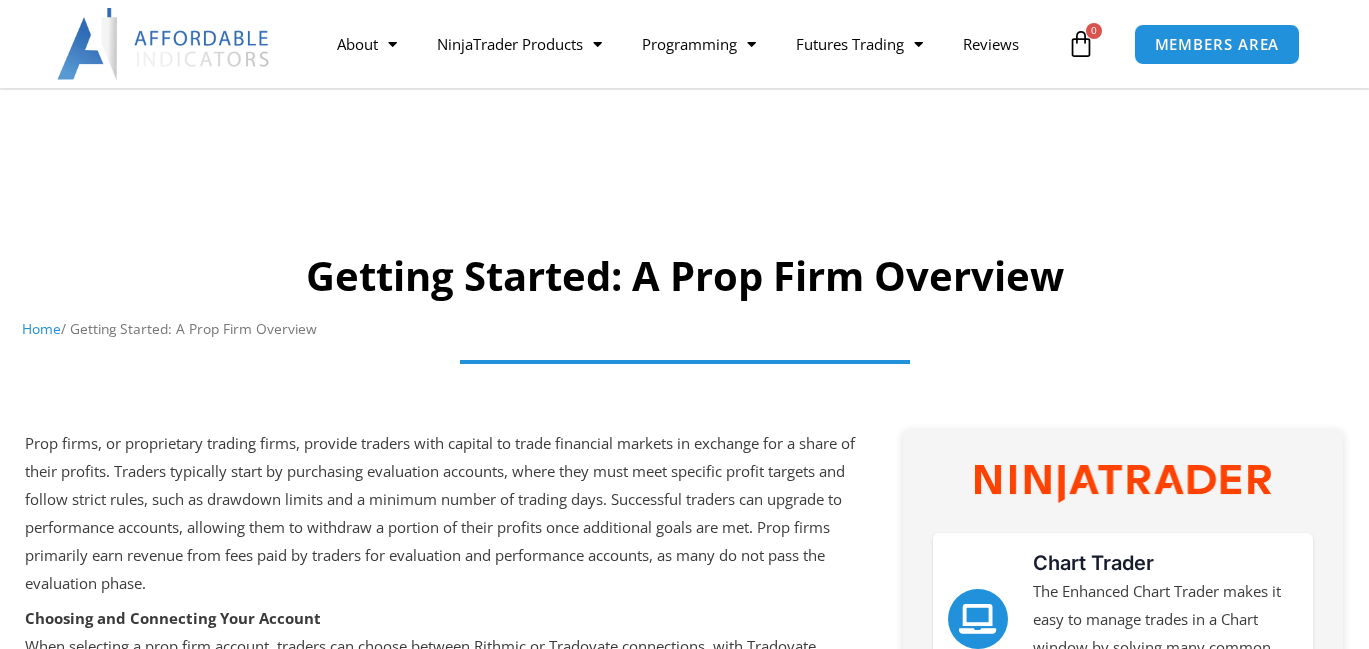 scroll, scrollTop: 162, scrollLeft: 0, axis: vertical 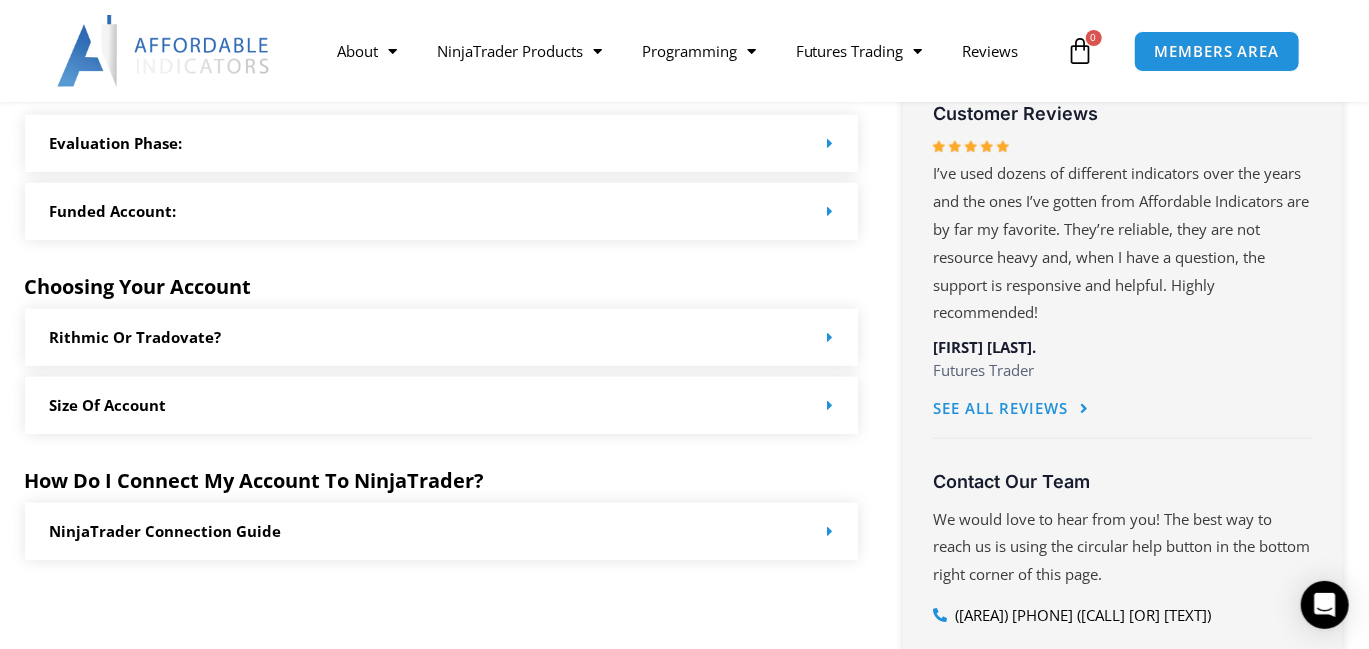 click on "Rithmic or Tradovate?" at bounding box center [442, 337] 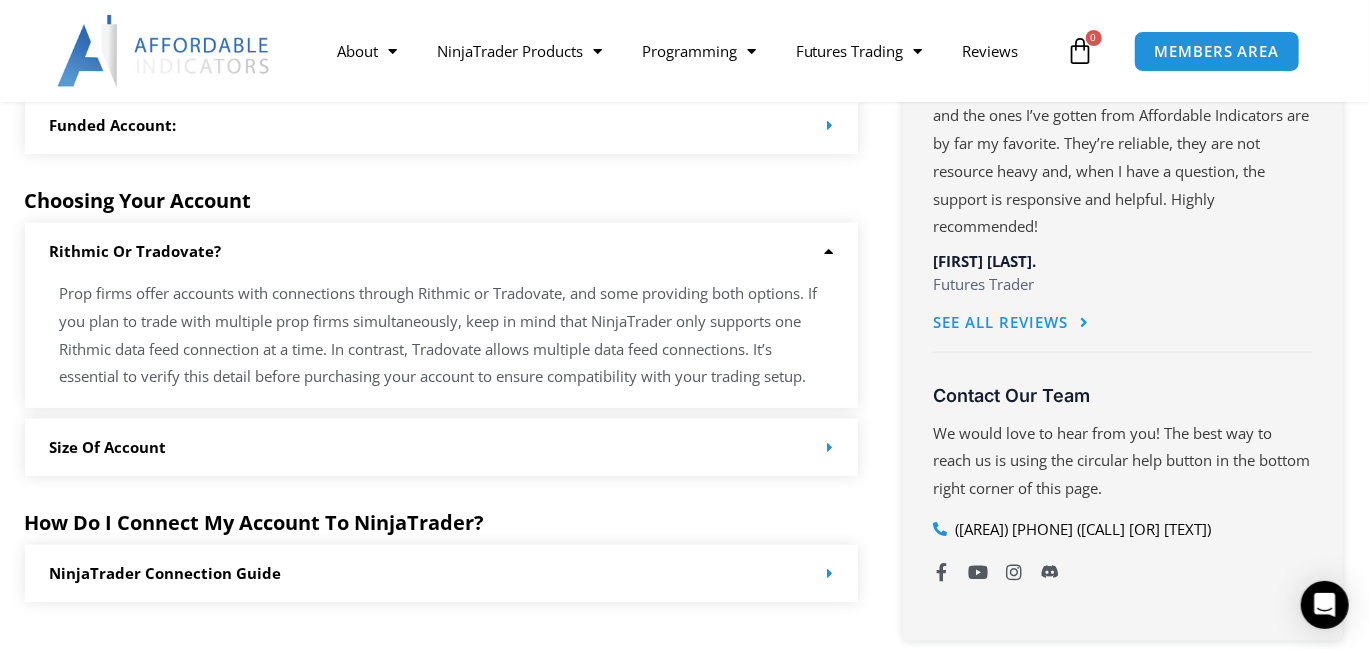 scroll, scrollTop: 1117, scrollLeft: 0, axis: vertical 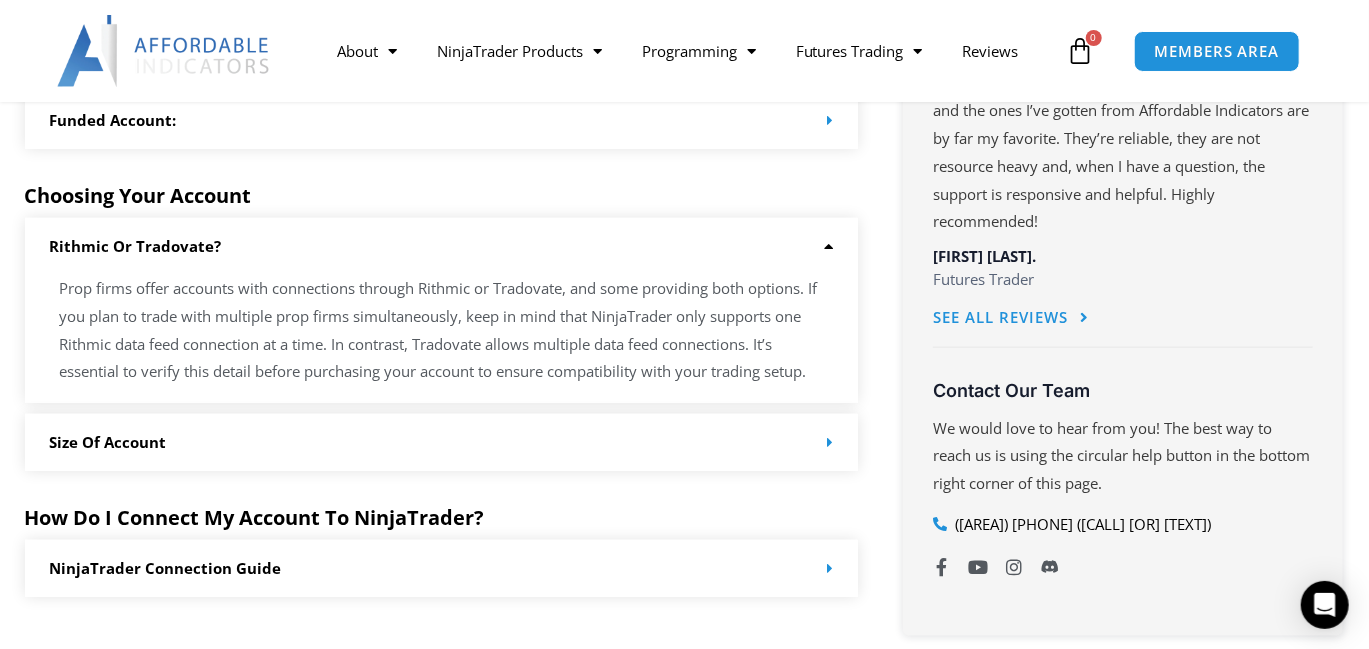 click at bounding box center [830, 442] 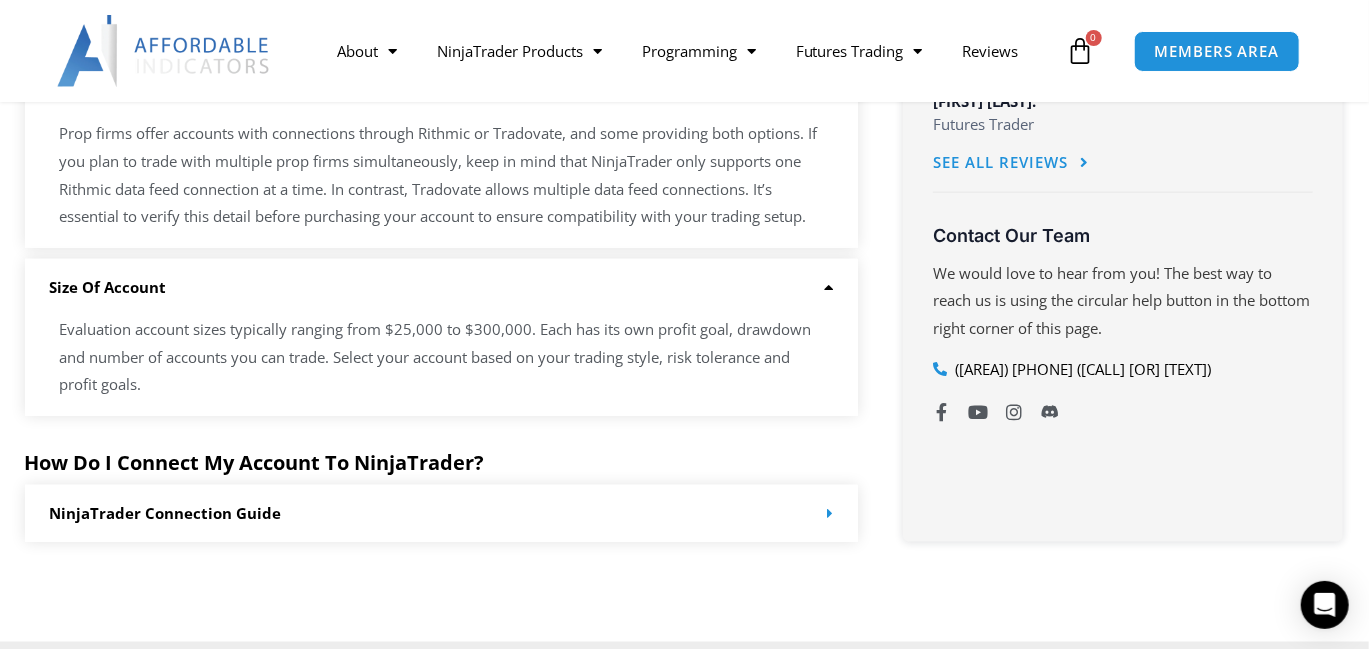 scroll, scrollTop: 1274, scrollLeft: 0, axis: vertical 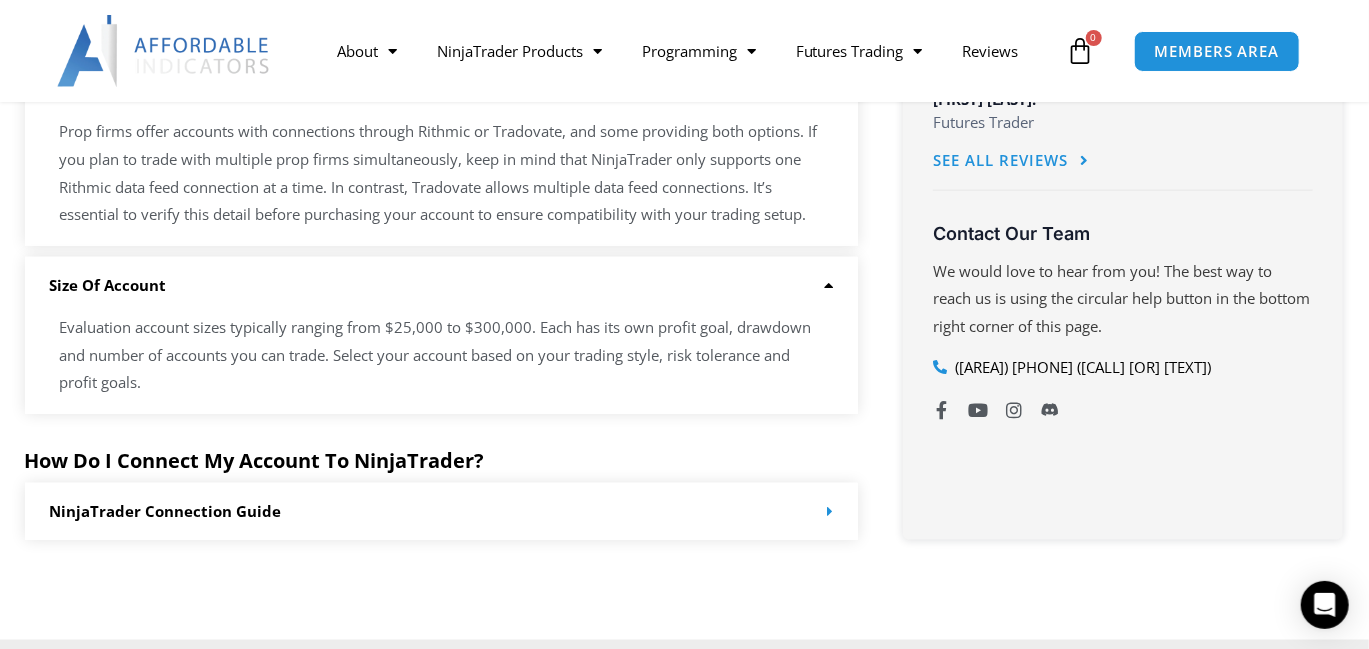 click at bounding box center (825, 511) 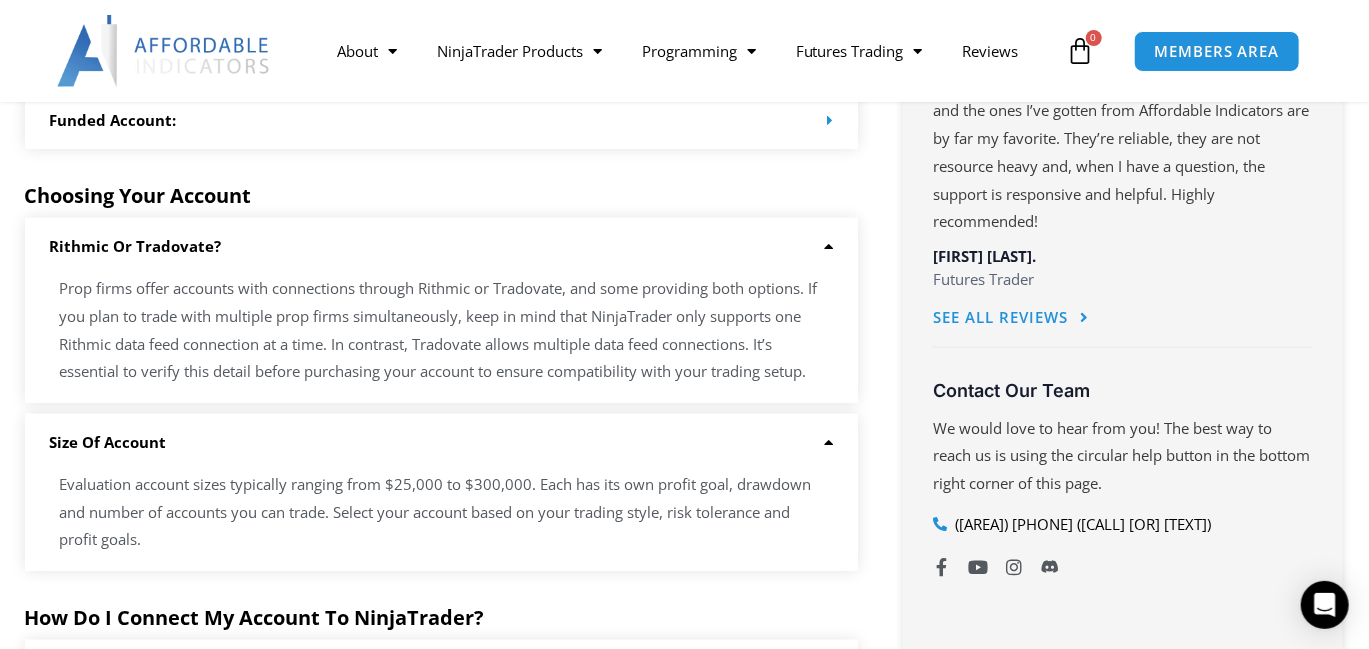 scroll, scrollTop: 1112, scrollLeft: 0, axis: vertical 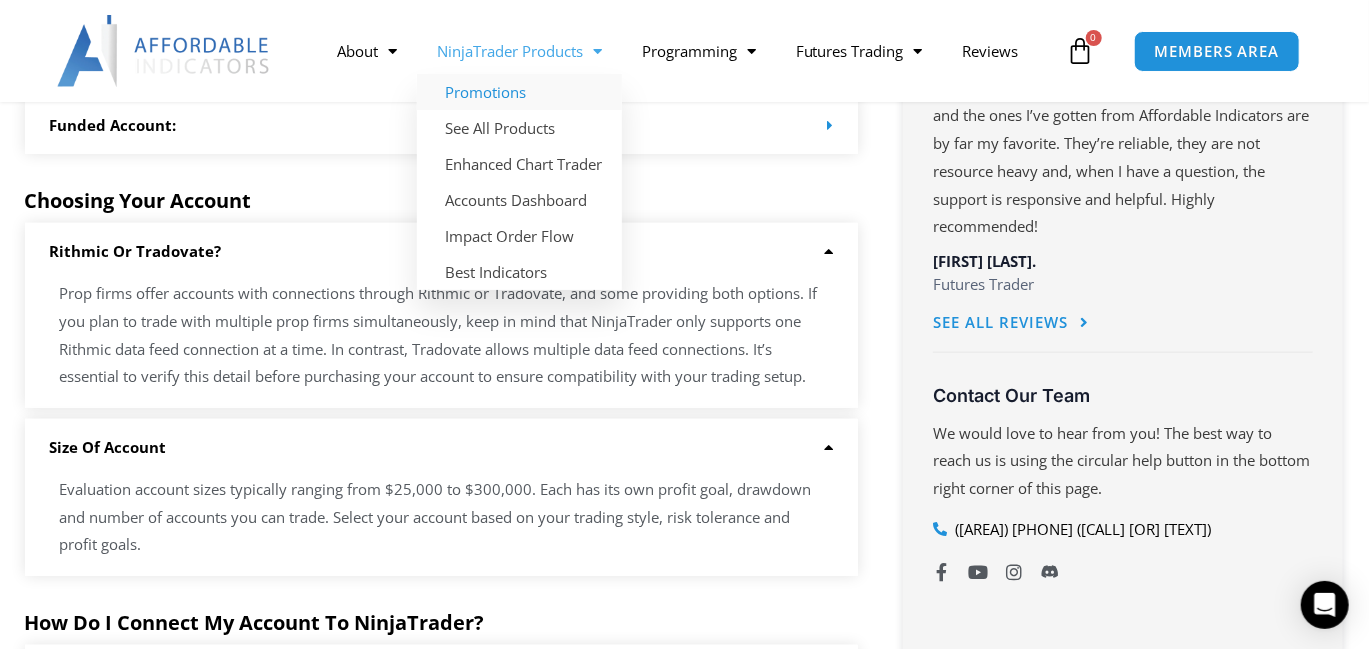 click on "Promotions" 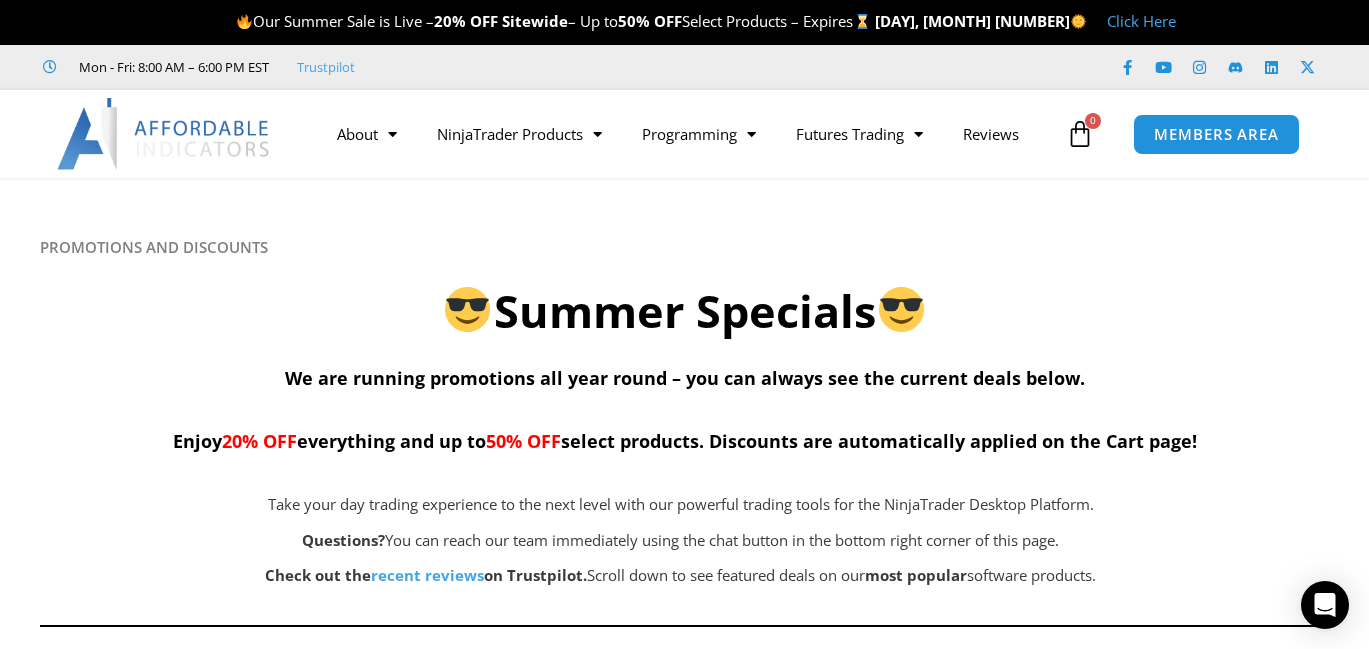 scroll, scrollTop: 0, scrollLeft: 0, axis: both 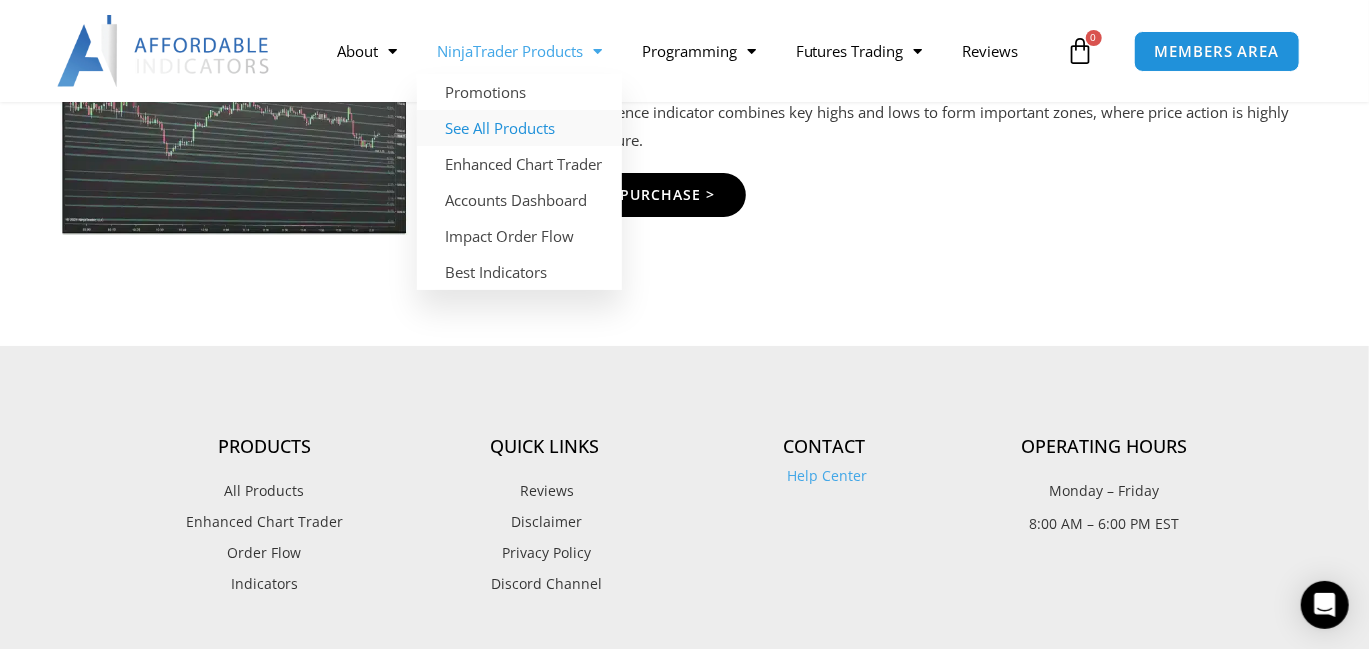 click on "See All Products" 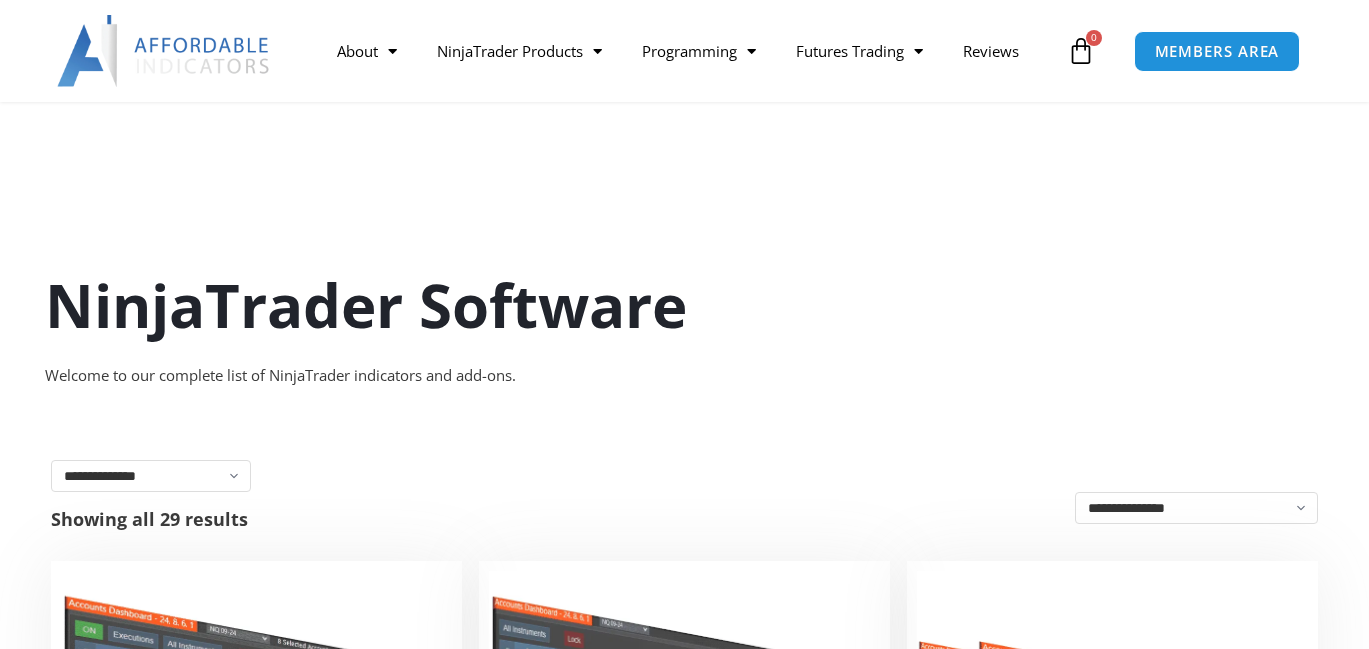 scroll, scrollTop: 328, scrollLeft: 0, axis: vertical 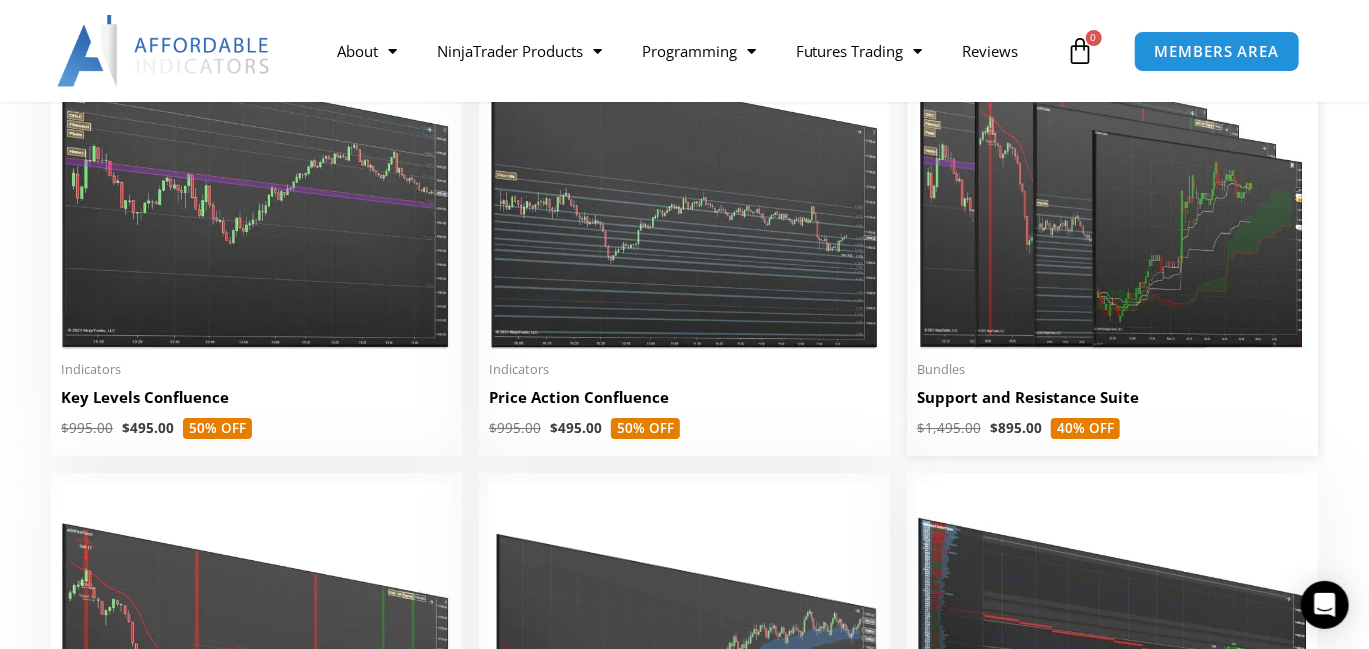 click at bounding box center [1112, 181] 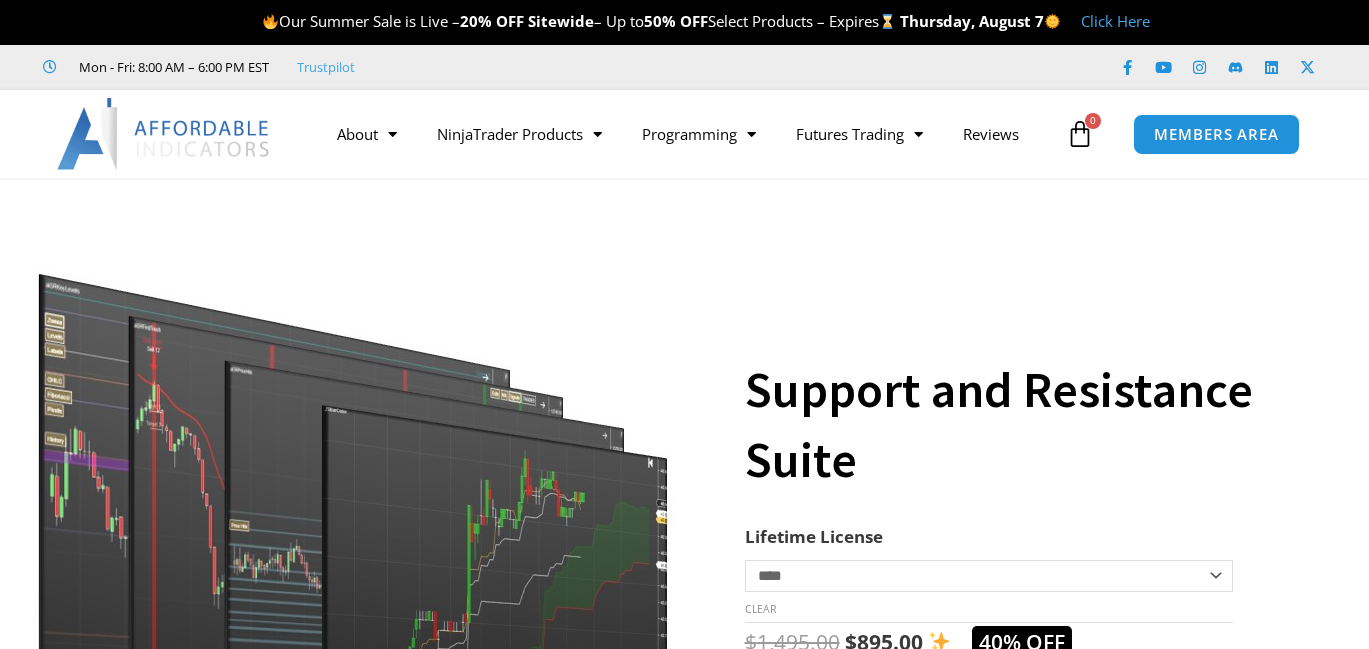 scroll, scrollTop: 0, scrollLeft: 0, axis: both 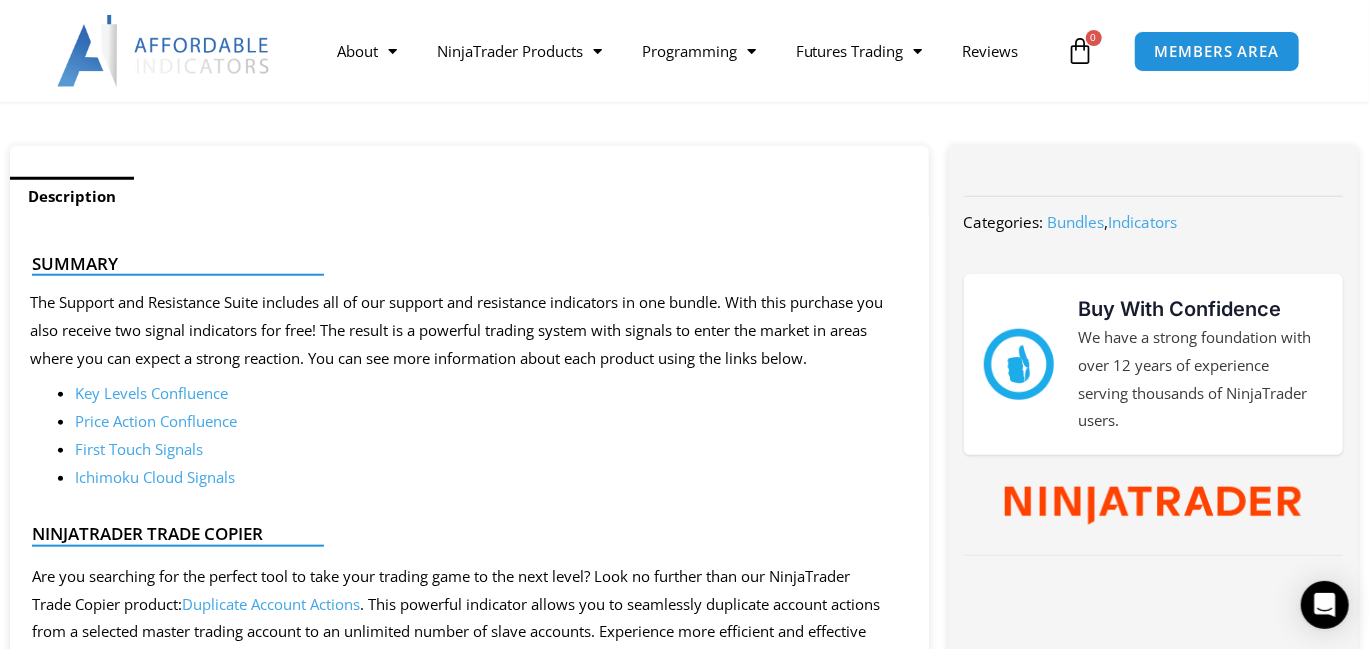 click on "First Touch Signals" at bounding box center (139, 449) 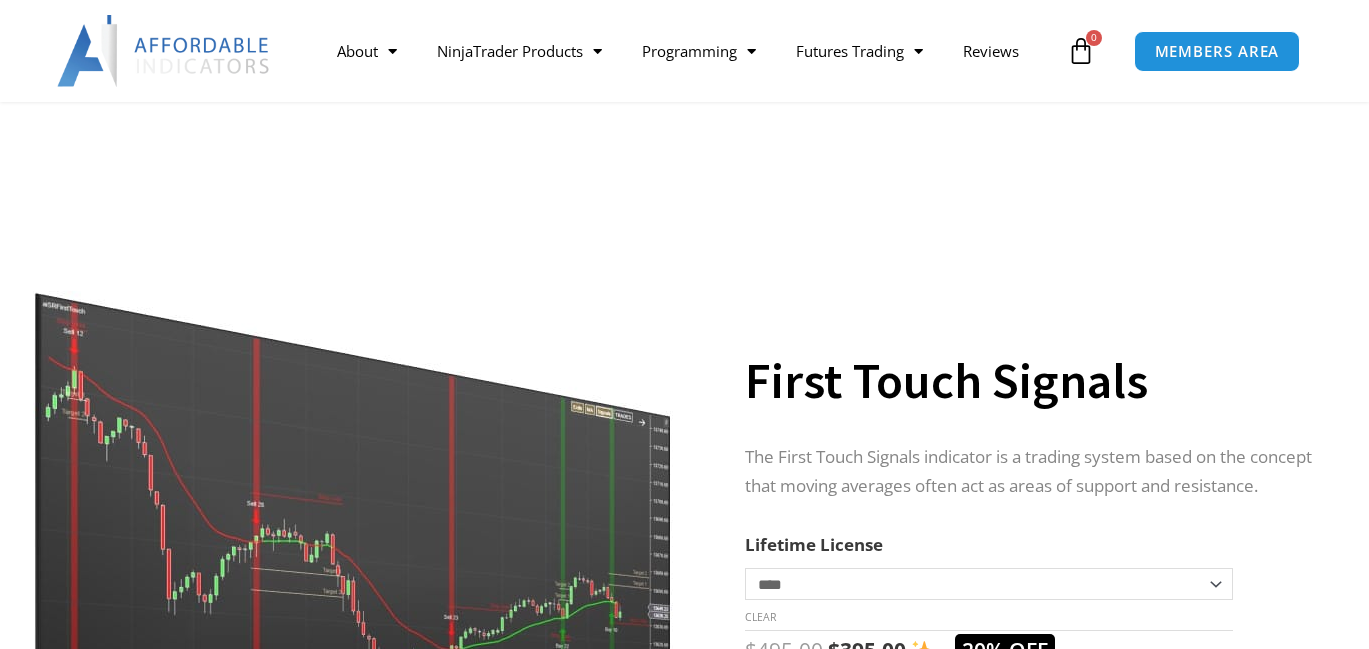 scroll, scrollTop: 260, scrollLeft: 0, axis: vertical 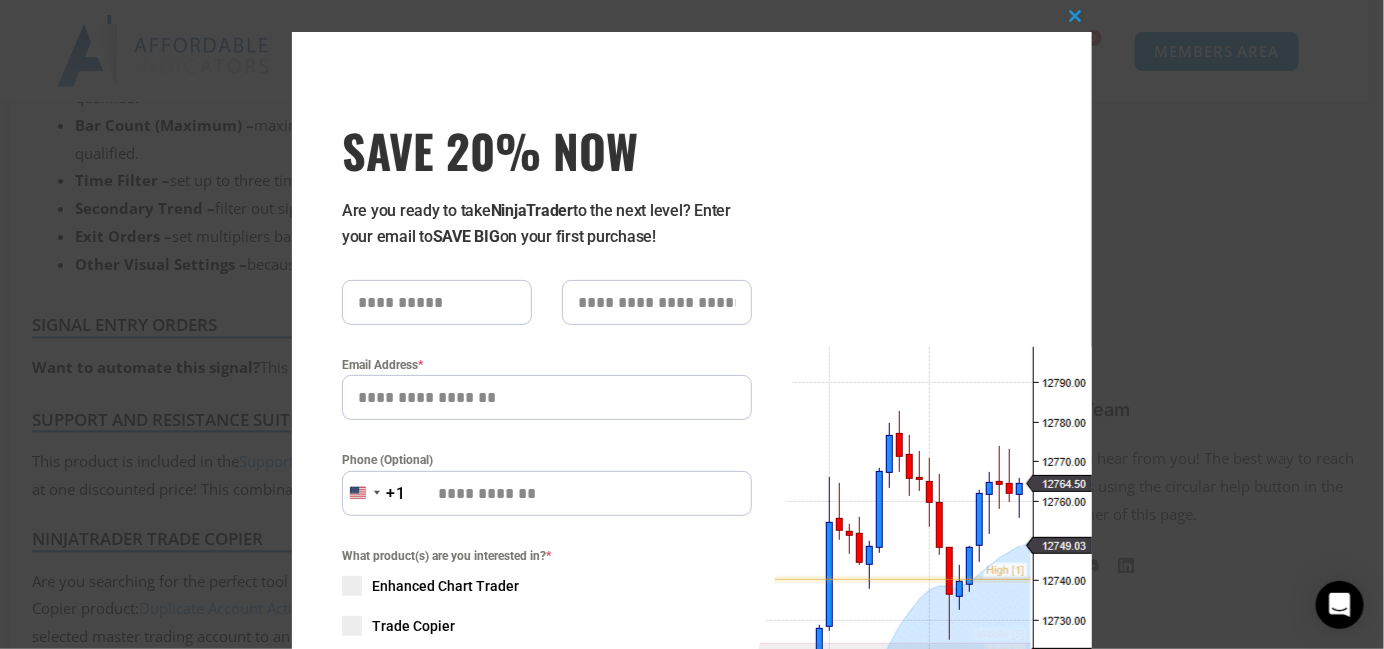 click on "Close this module   SAVE 20% NOW Are you ready to take  NinjaTrader  to the next level? Enter your email to  SAVE BIG  on your first purchase!   Email Address  * Phone (Optional) United States +1 +1 244 results found Afghanistan +93 Åland Islands +358 Albania +355 Algeria +213 American Samoa +1 Andorra +376 Angola +244 Anguilla +1 Antigua & Barbuda +1 Argentina +54 Armenia +374 Aruba +297 Ascension Island +247 Australia +61 Austria +43 Azerbaijan +994 Bahamas +1 Bahrain +973 Bangladesh +880 Barbados +1 Belarus +375 Belgium +32 Belize +501 Benin +229 Bermuda +1 Bhutan +975 Bolivia +591 Bosnia & Herzegovina +387 Botswana +267 Brazil +55 British Indian Ocean Territory +246 British Virgin Islands +1 Brunei +673 Bulgaria +359 Burkina Faso +226 Burundi +257 Cambodia +855 Cameroon +237 Canada +1 Cape Verde +238 Caribbean Netherlands +599 Cayman Islands +1 Central African Republic +236 Chad +235 Chile +56 China +86 Christmas Island +61 Cocos (Keeling) Islands +61 Colombia +57 Comoros +269 Congo - Brazzaville +53" at bounding box center [692, 324] 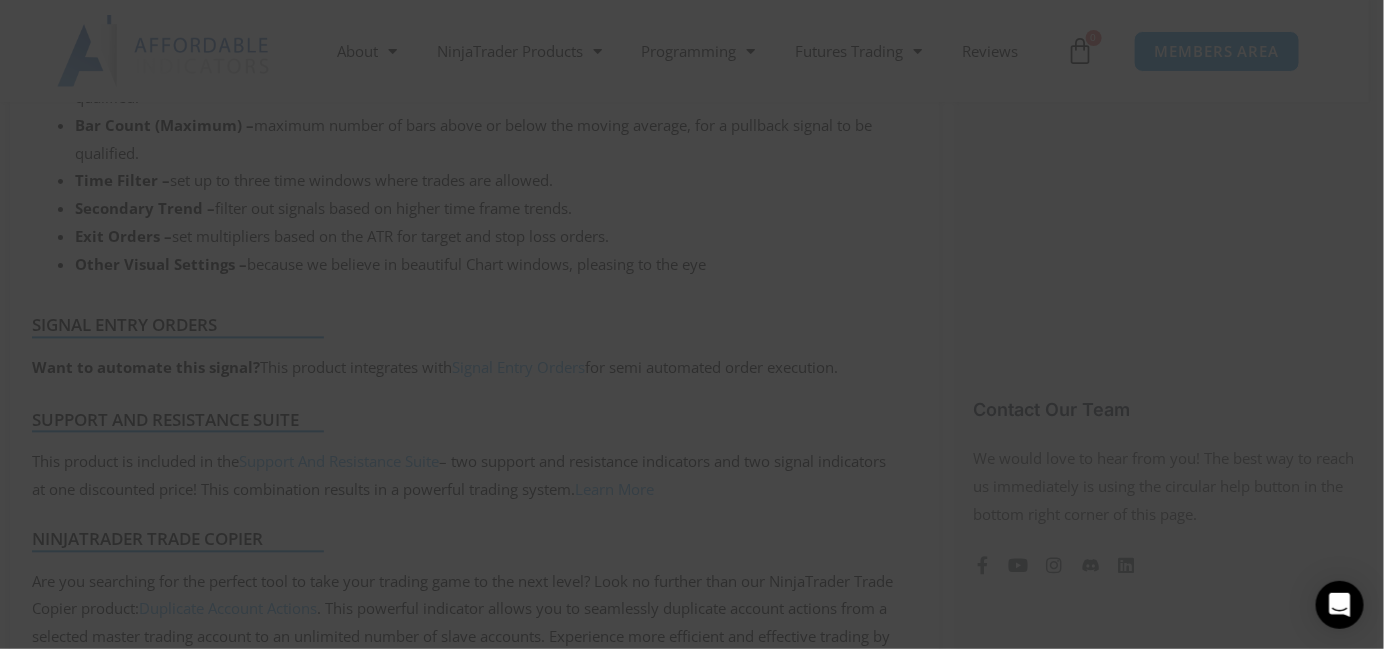 click on "Close this module   SAVE 20% NOW Are you ready to take  NinjaTrader  to the next level? Enter your email to  SAVE BIG  on your first purchase!   Email Address  * Phone (Optional) United States +1 +1 244 results found Afghanistan +93 Åland Islands +358 Albania +355 Algeria +213 American Samoa +1 Andorra +376 Angola +244 Anguilla +1 Antigua & Barbuda +1 Argentina +54 Armenia +374 Aruba +297 Ascension Island +247 Australia +61 Austria +43 Azerbaijan +994 Bahamas +1 Bahrain +973 Bangladesh +880 Barbados +1 Belarus +375 Belgium +32 Belize +501 Benin +229 Bermuda +1 Bhutan +975 Bolivia +591 Bosnia & Herzegovina +387 Botswana +267 Brazil +55 British Indian Ocean Territory +246 British Virgin Islands +1 Brunei +673 Bulgaria +359 Burkina Faso +226 Burundi +257 Cambodia +855 Cameroon +237 Canada +1 Cape Verde +238 Caribbean Netherlands +599 Cayman Islands +1 Central African Republic +236 Chad +235 Chile +56 China +86 Christmas Island +61 Cocos (Keeling) Islands +61 Colombia +57 Comoros +269 Congo - Brazzaville +53" at bounding box center (692, 324) 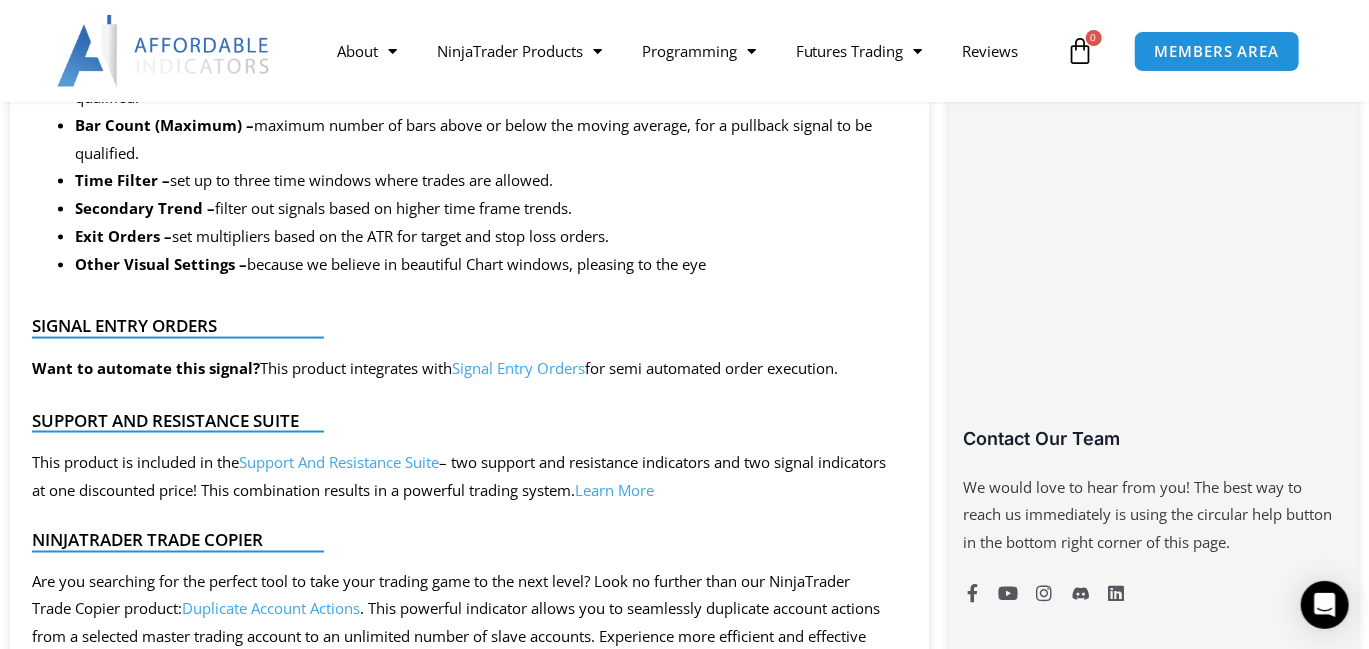 click on "Learn More" at bounding box center (614, 490) 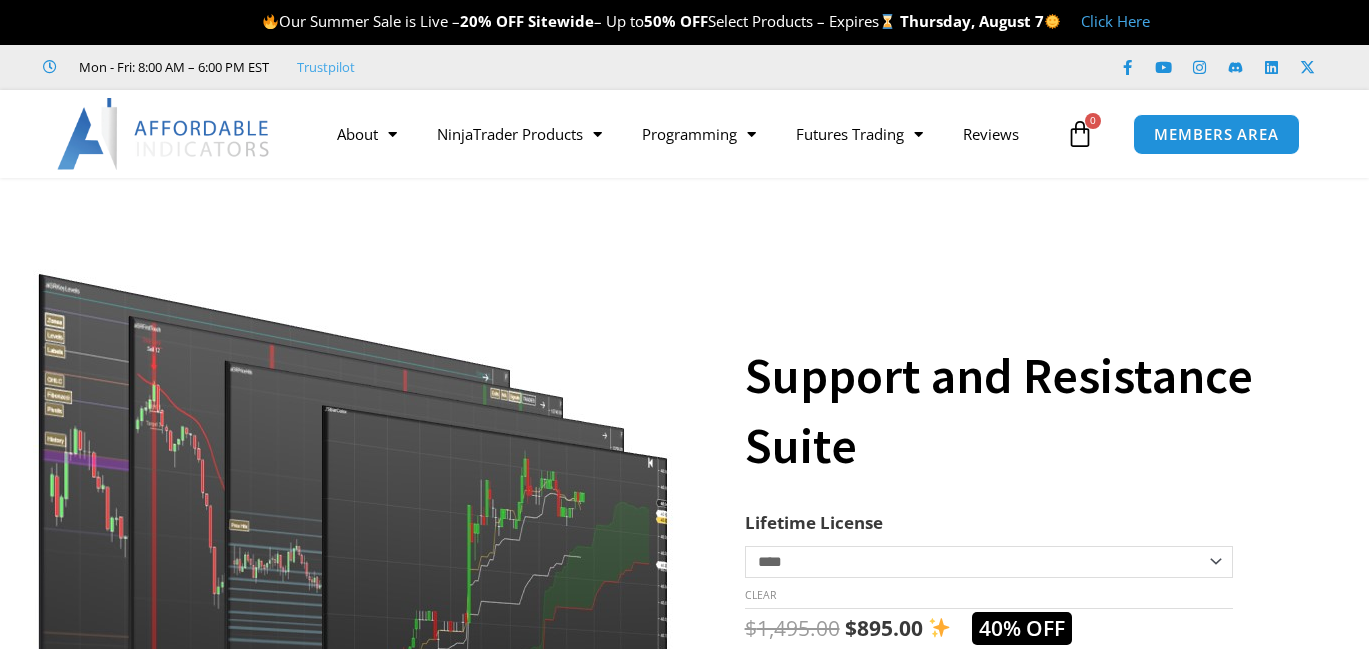 scroll, scrollTop: 0, scrollLeft: 0, axis: both 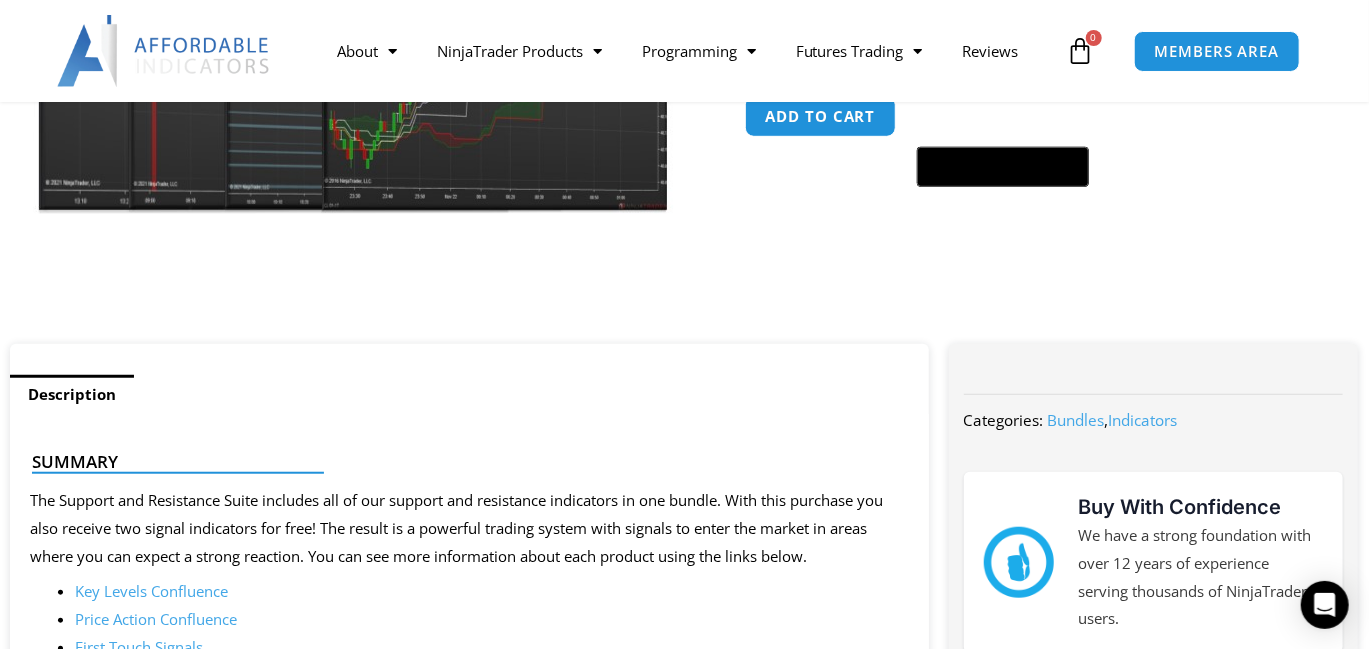 click on "Summary" at bounding box center [461, 477] 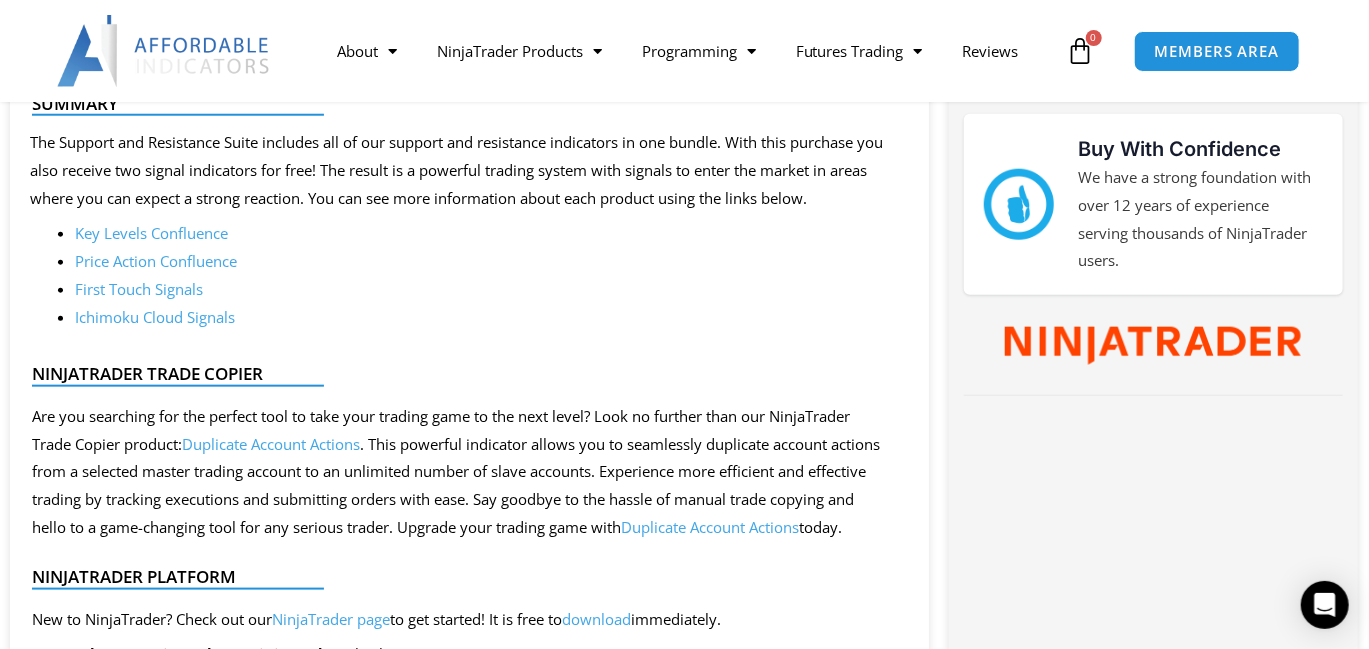 scroll, scrollTop: 910, scrollLeft: 0, axis: vertical 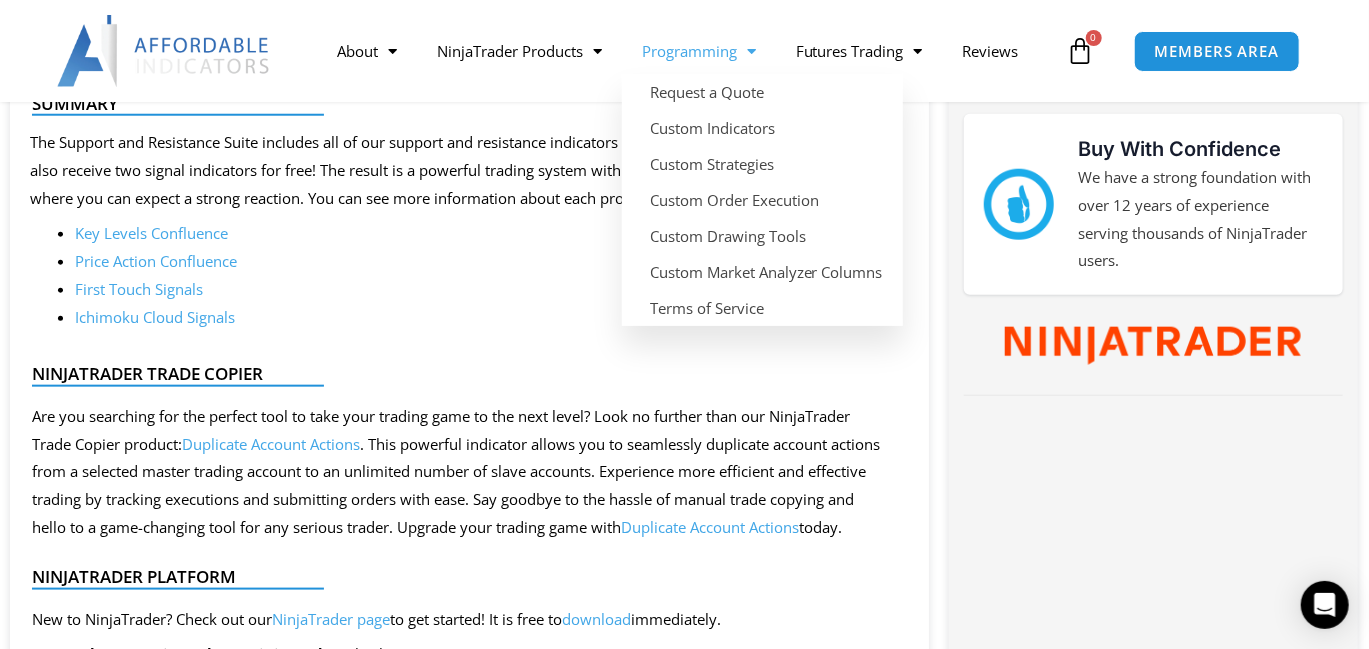 click on "Programming" 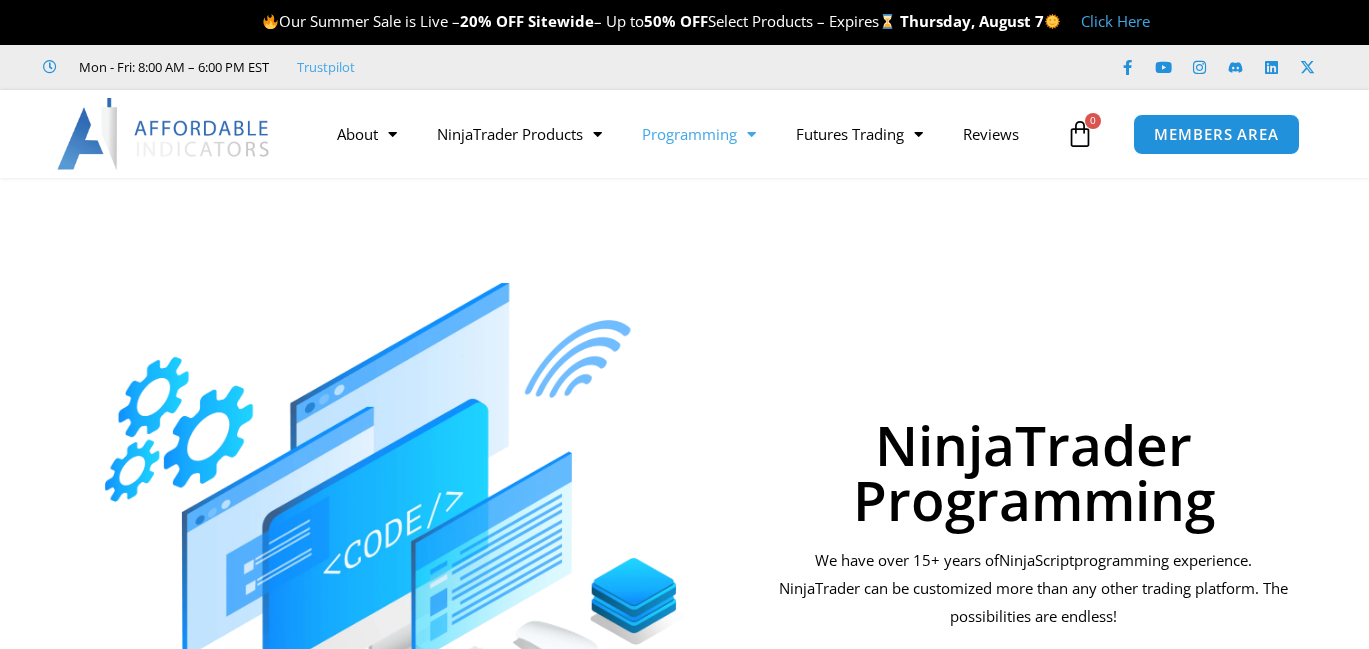 scroll, scrollTop: 0, scrollLeft: 0, axis: both 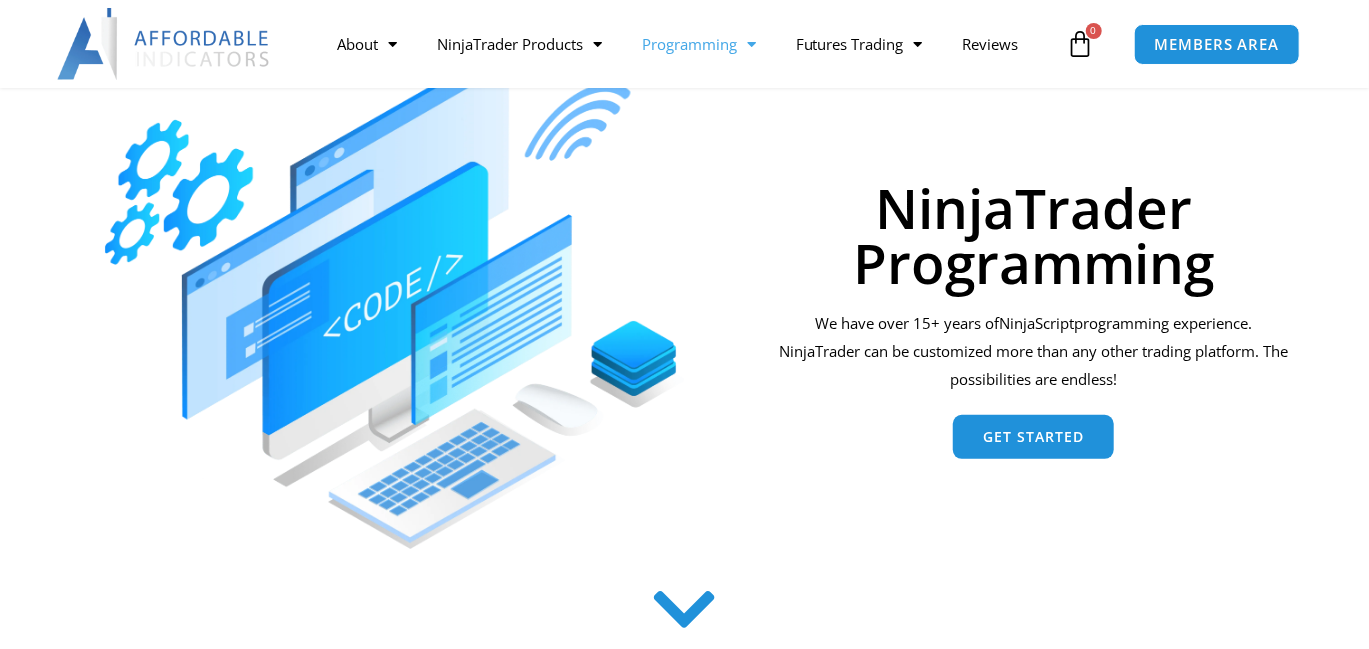 click on "Programming" 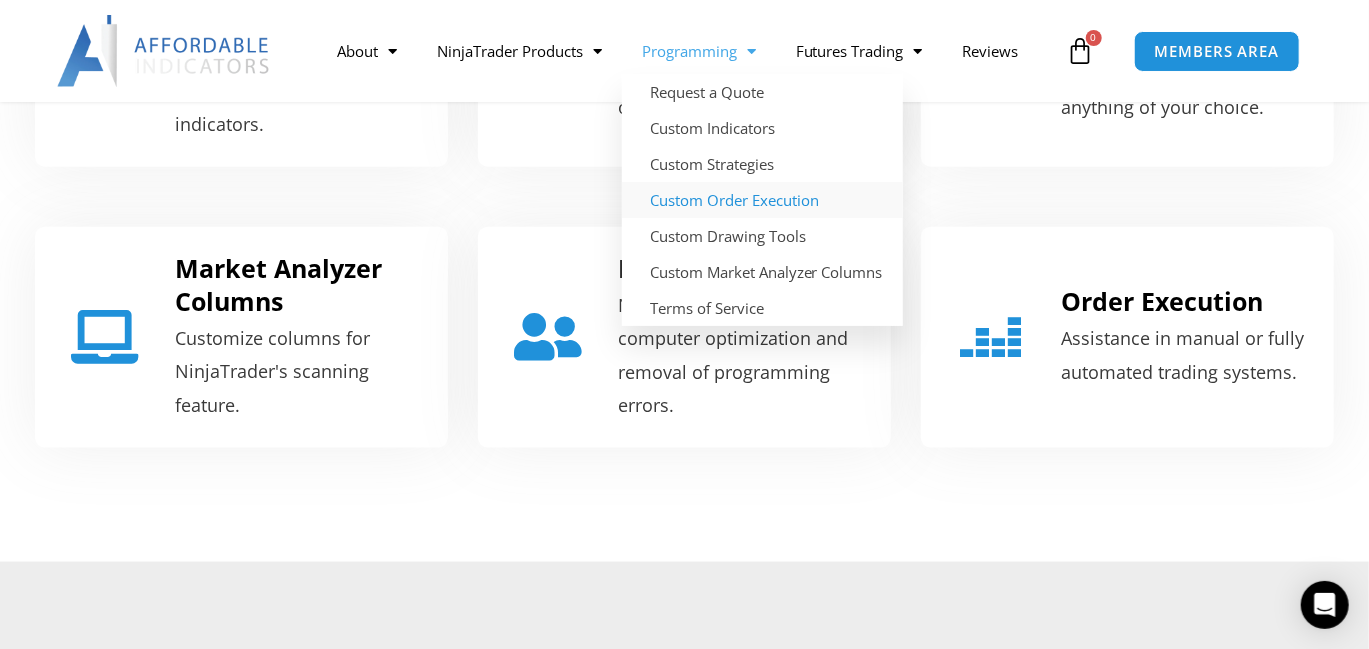 scroll, scrollTop: 1045, scrollLeft: 0, axis: vertical 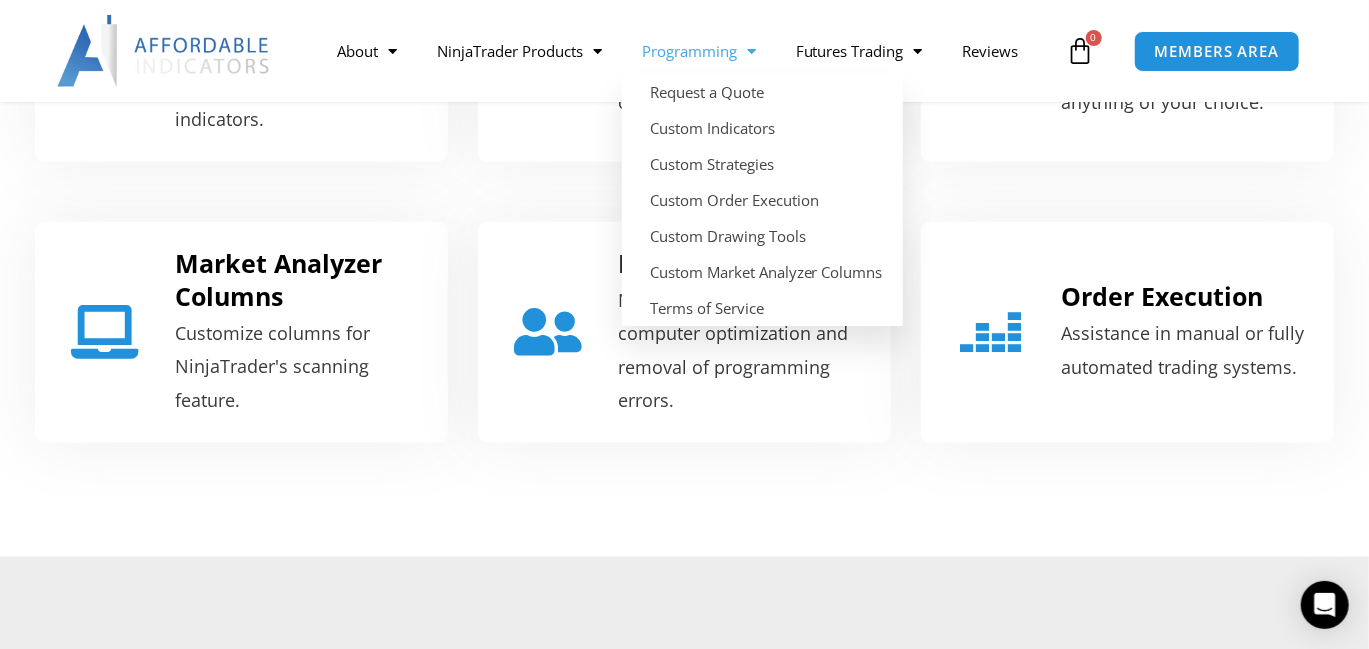 click at bounding box center (684, 209) 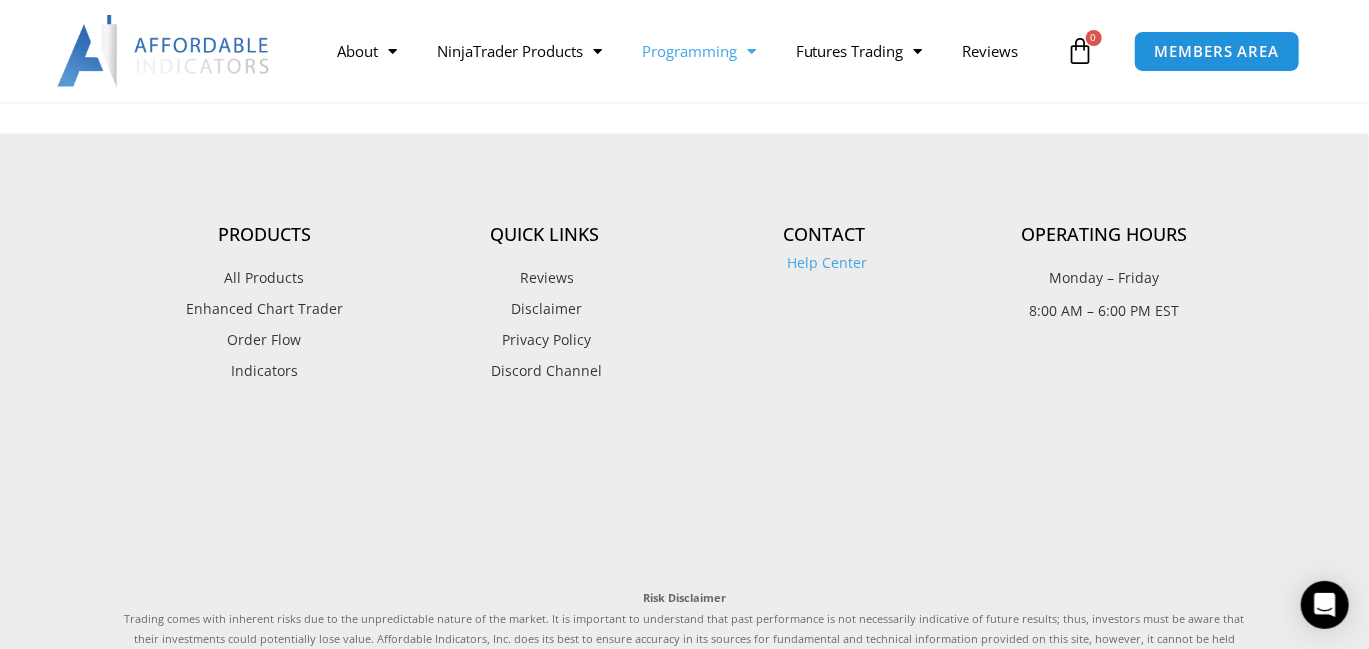 scroll, scrollTop: 1466, scrollLeft: 0, axis: vertical 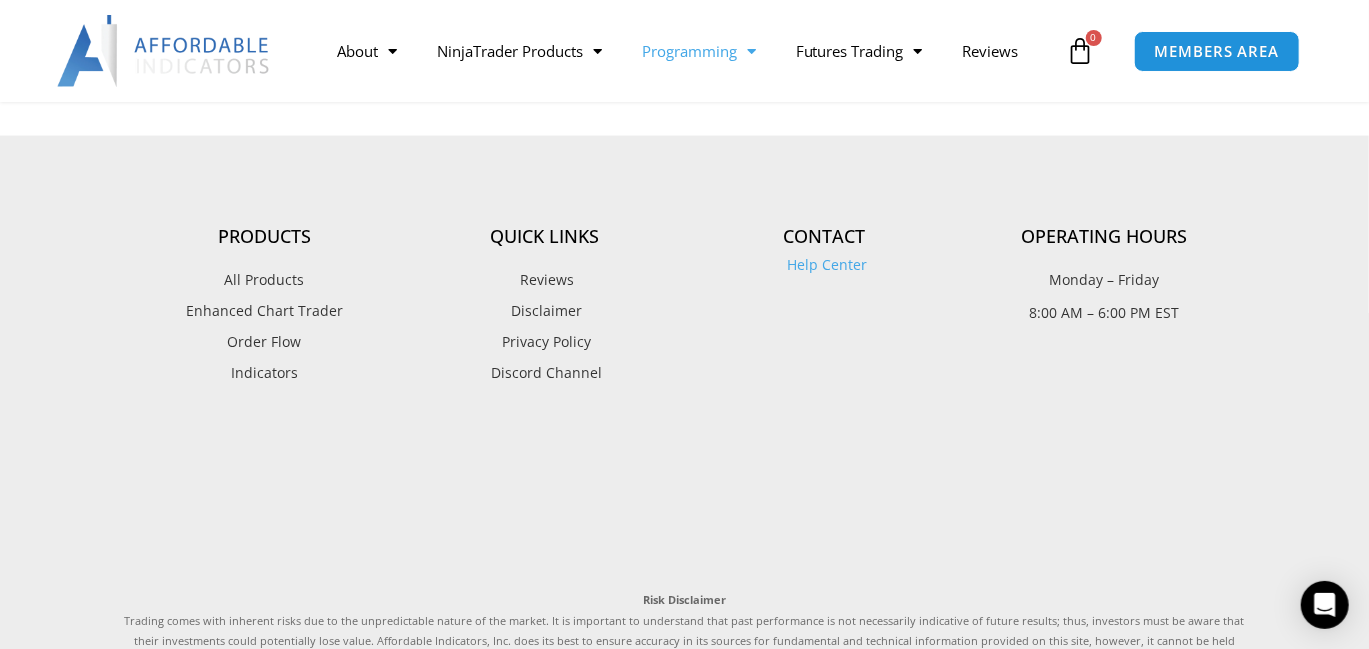 click on "Order Flow" at bounding box center [265, 342] 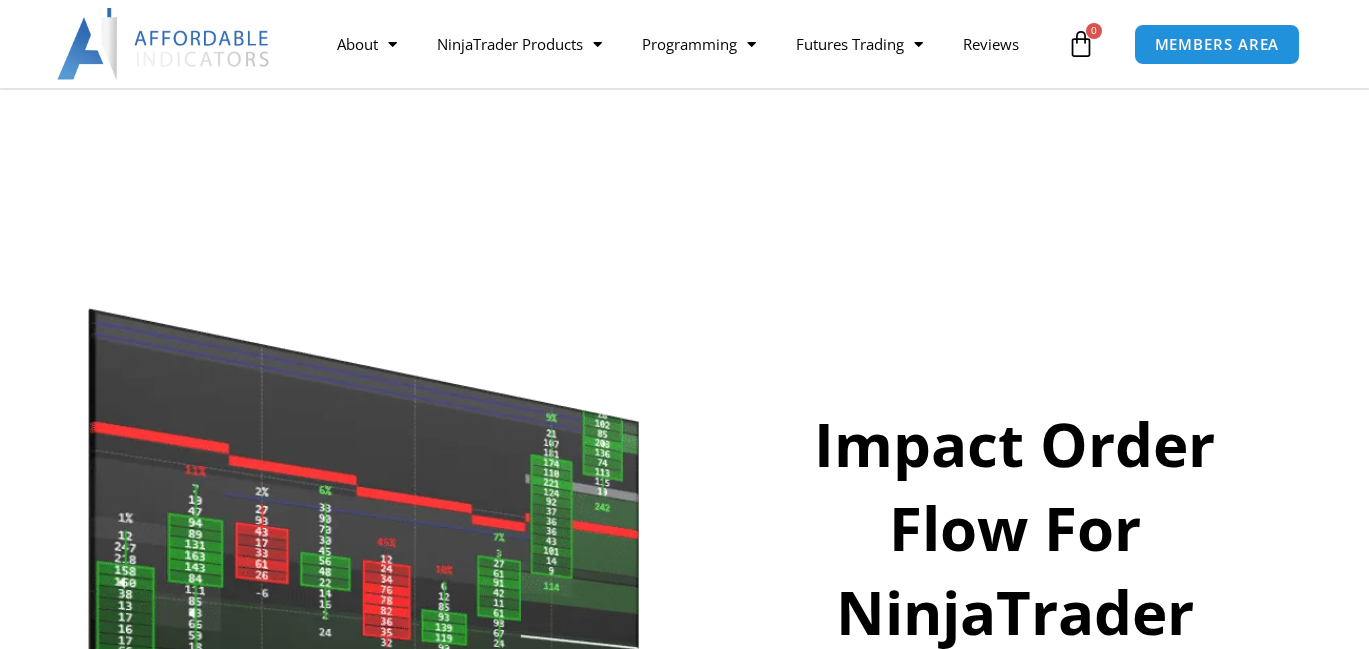 scroll, scrollTop: 229, scrollLeft: 0, axis: vertical 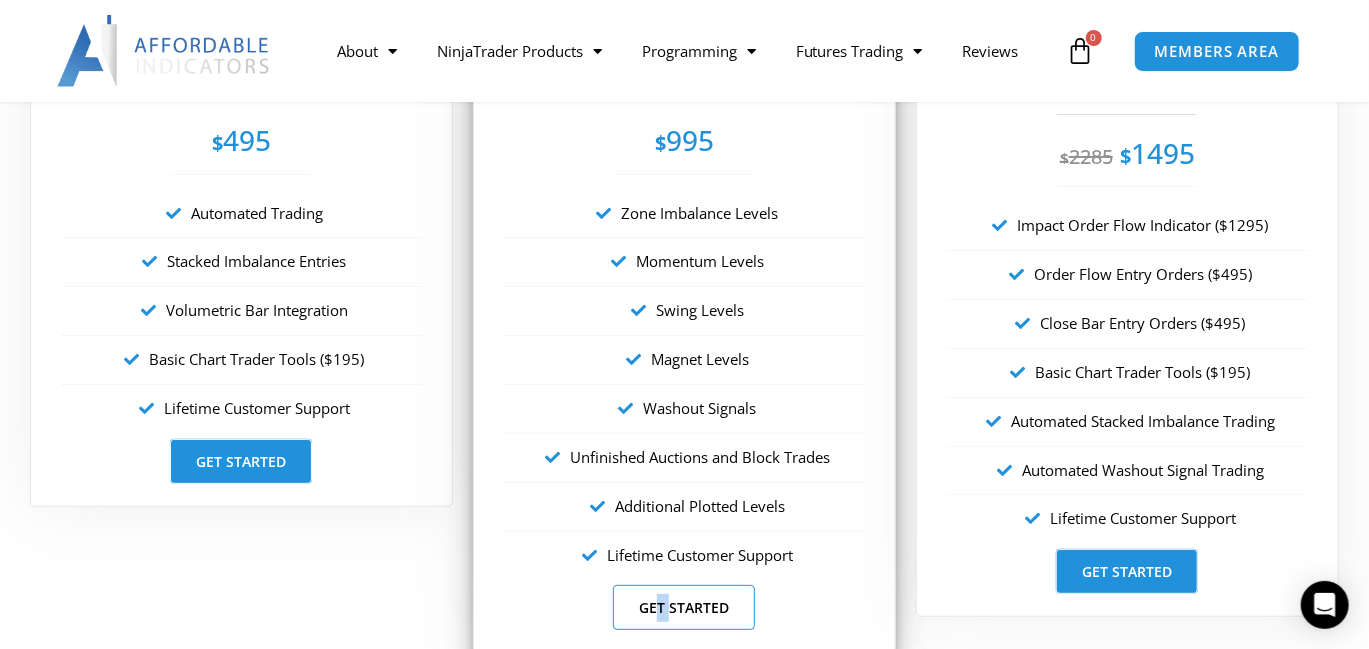 drag, startPoint x: 648, startPoint y: 548, endPoint x: 663, endPoint y: 578, distance: 33.54102 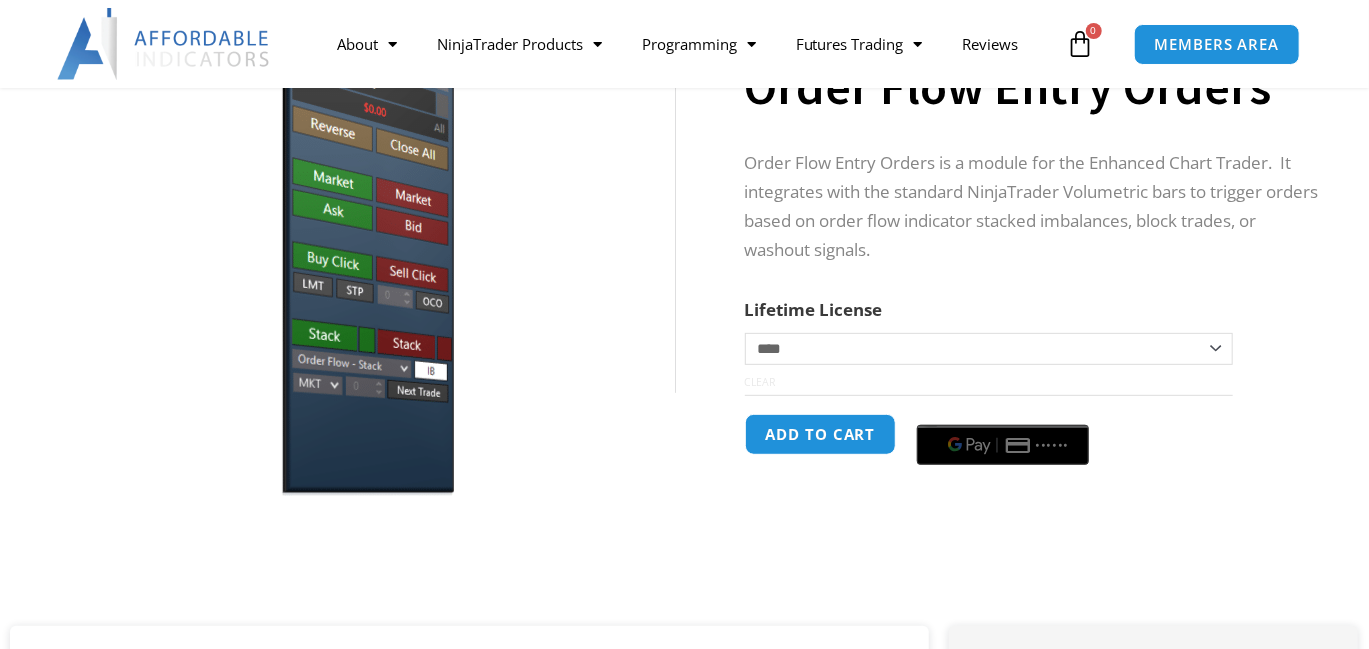 scroll, scrollTop: 0, scrollLeft: 0, axis: both 